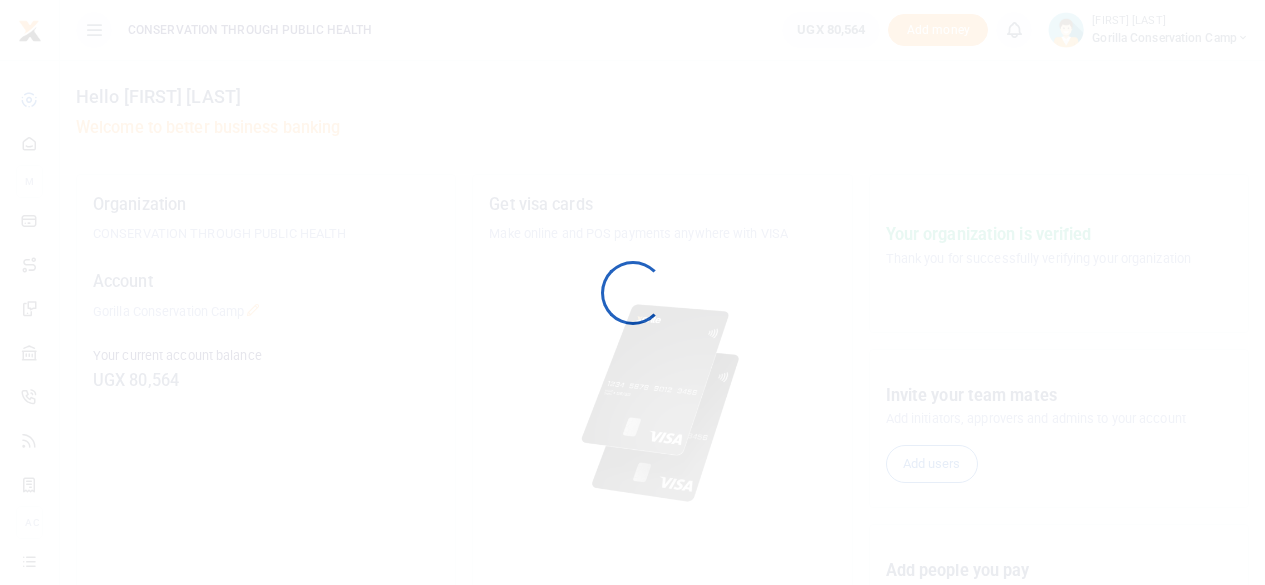 scroll, scrollTop: 0, scrollLeft: 0, axis: both 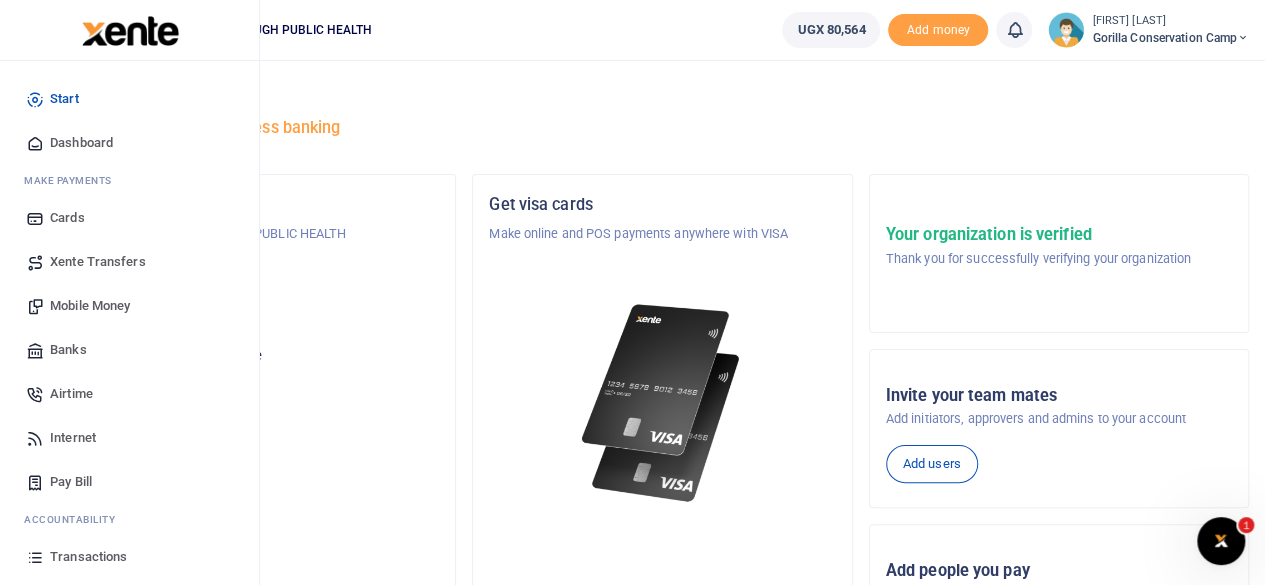click on "Internet" at bounding box center (73, 438) 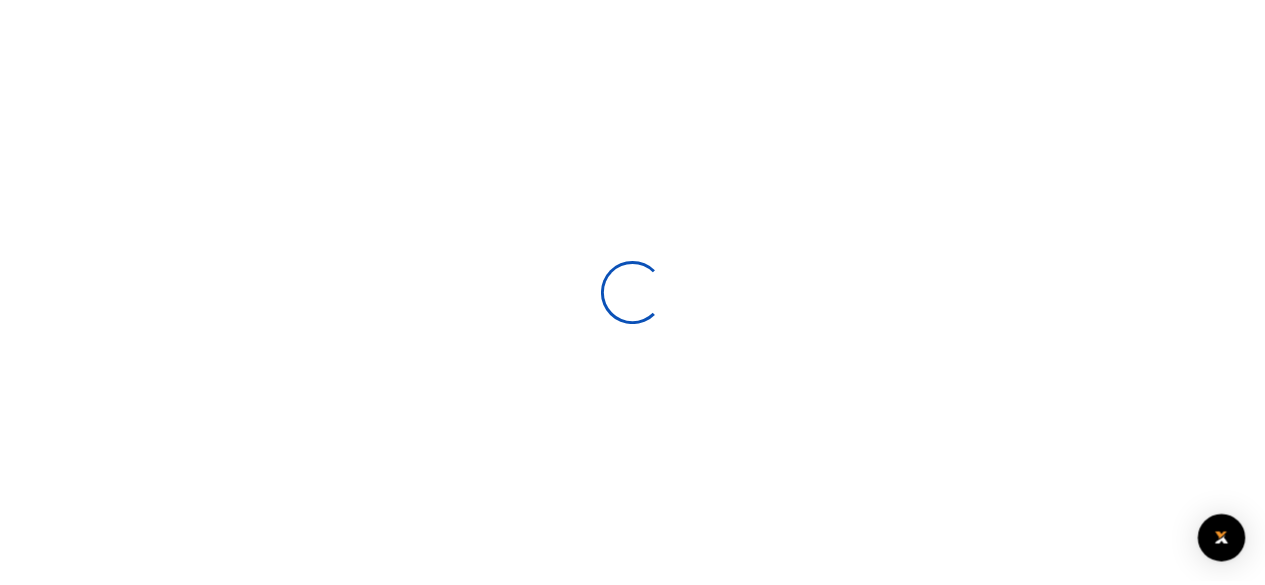 scroll, scrollTop: 0, scrollLeft: 0, axis: both 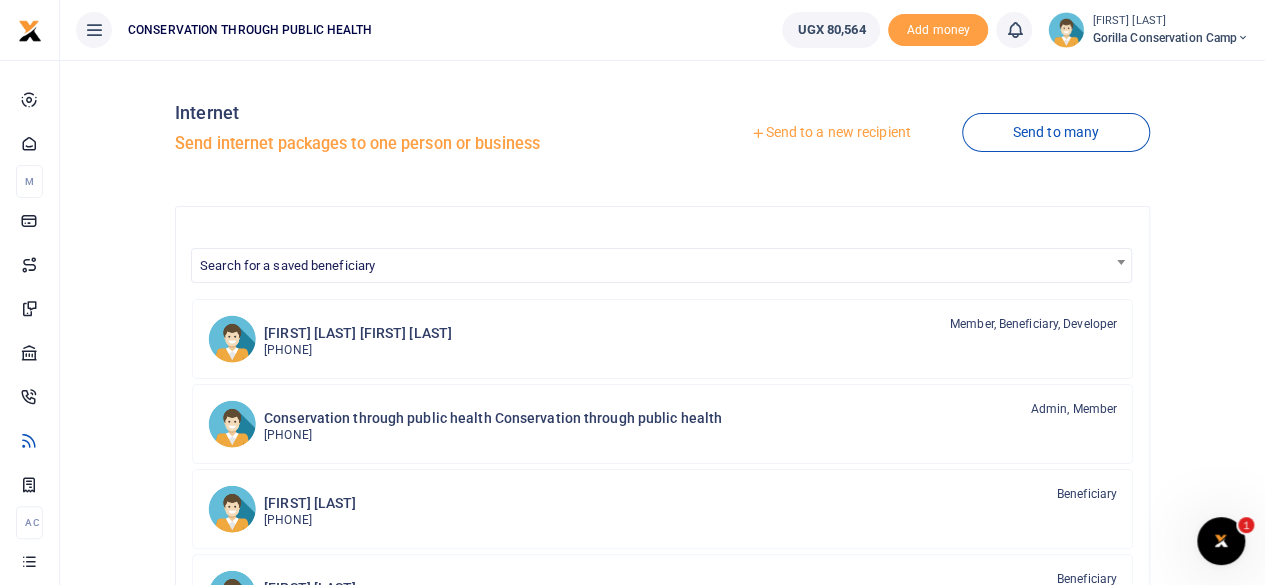 click on "Send to a new recipient" at bounding box center (830, 133) 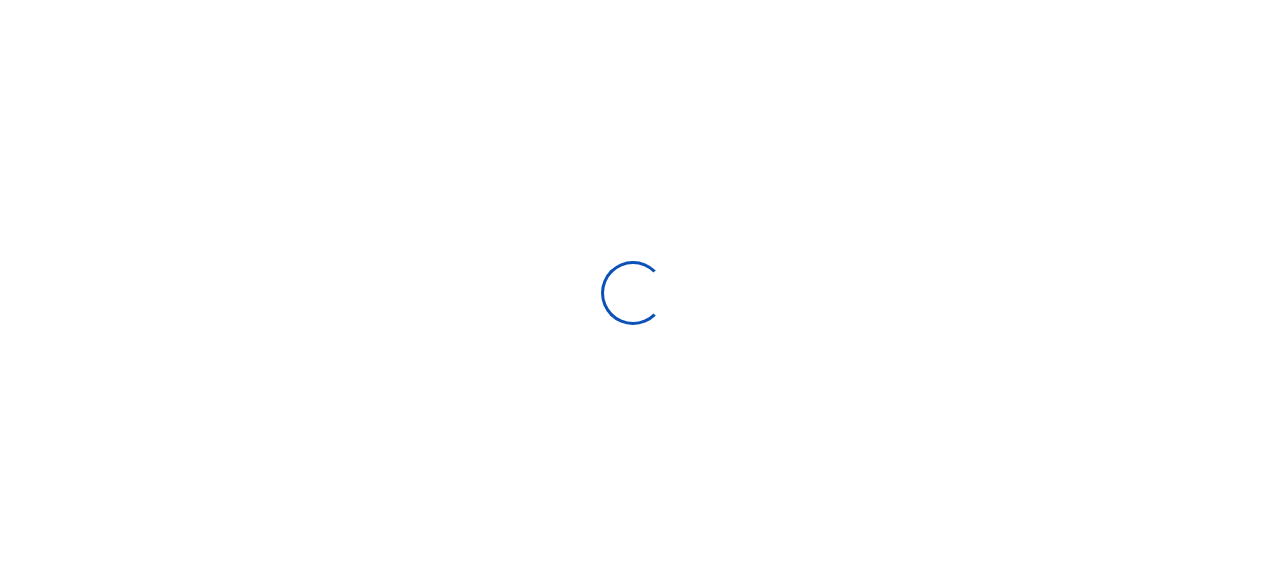 scroll, scrollTop: 0, scrollLeft: 0, axis: both 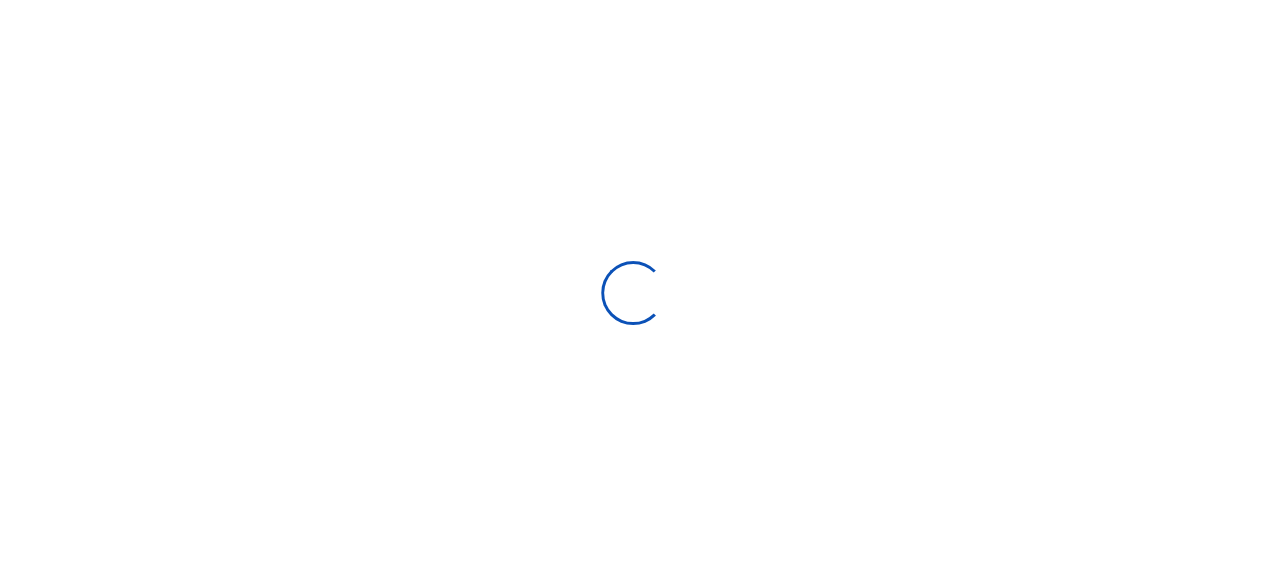 select 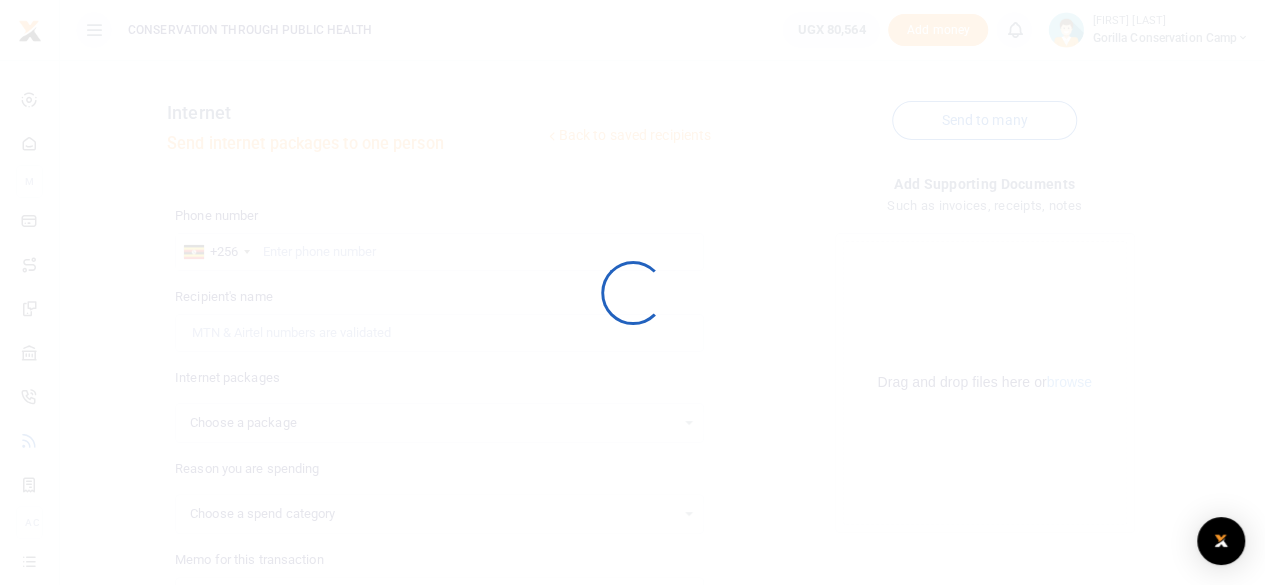 select 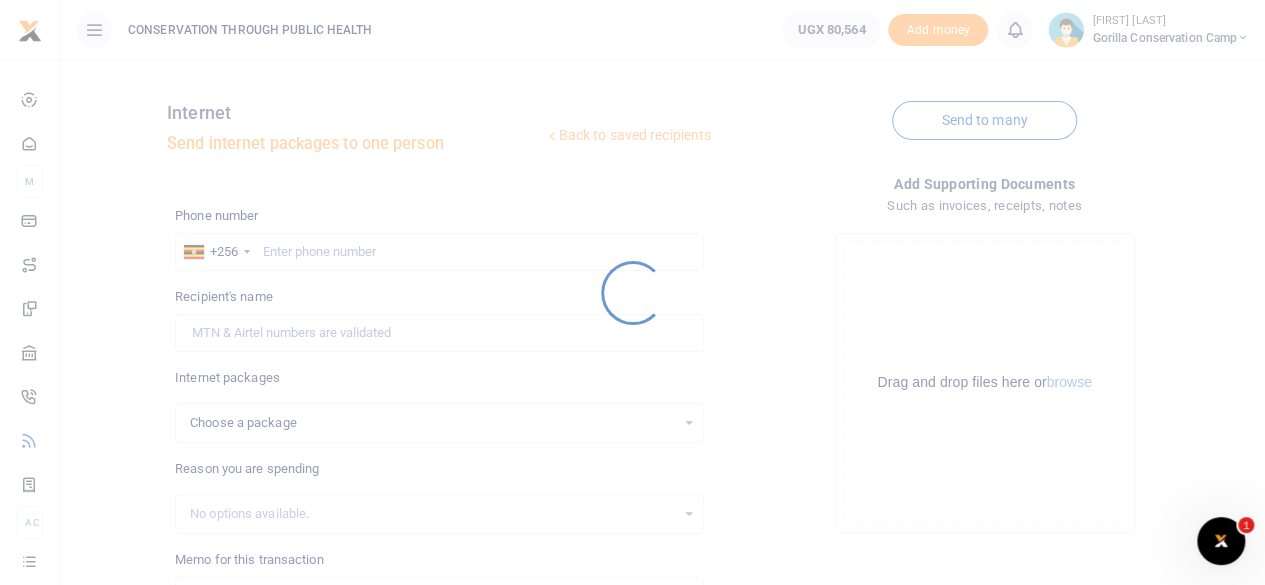 scroll, scrollTop: 0, scrollLeft: 0, axis: both 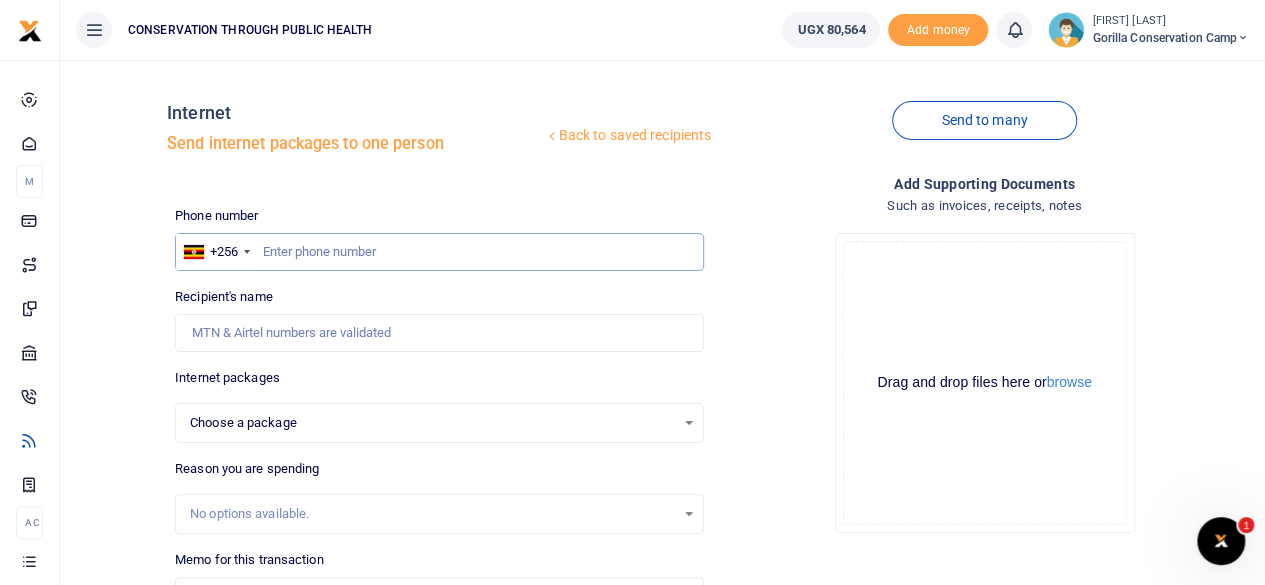 click at bounding box center (439, 252) 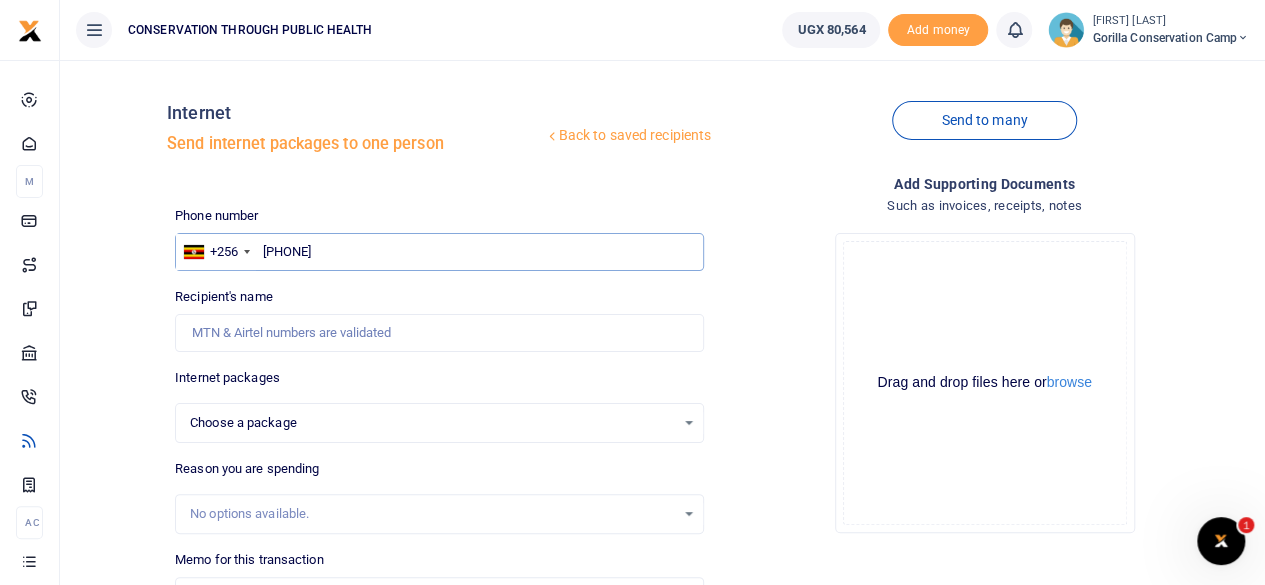 type on "770833346" 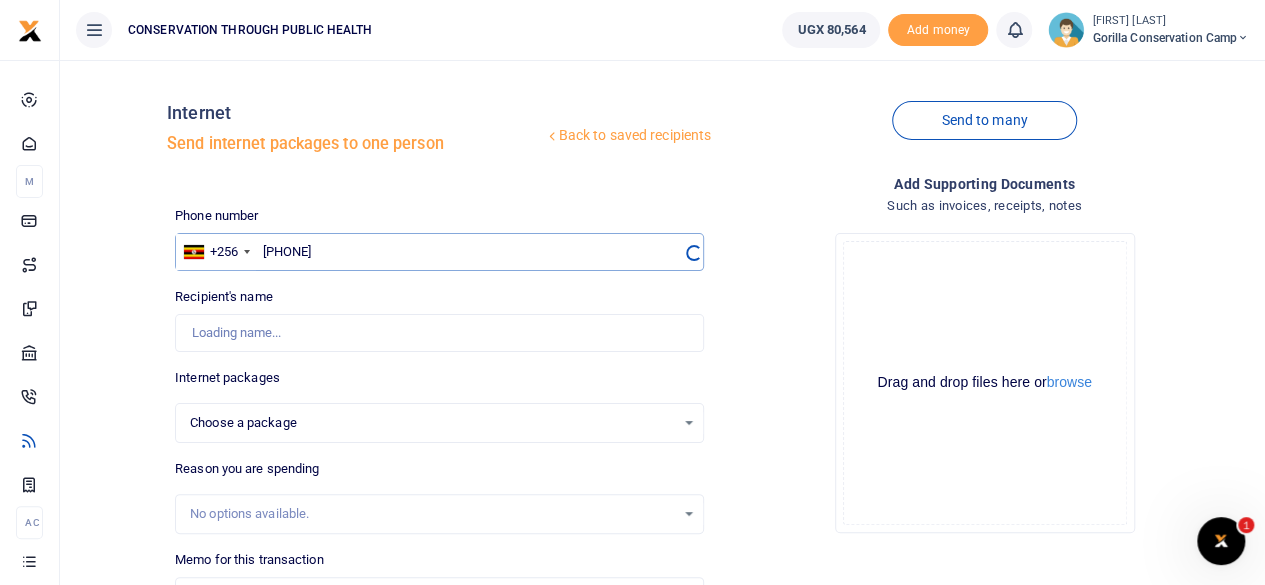 select 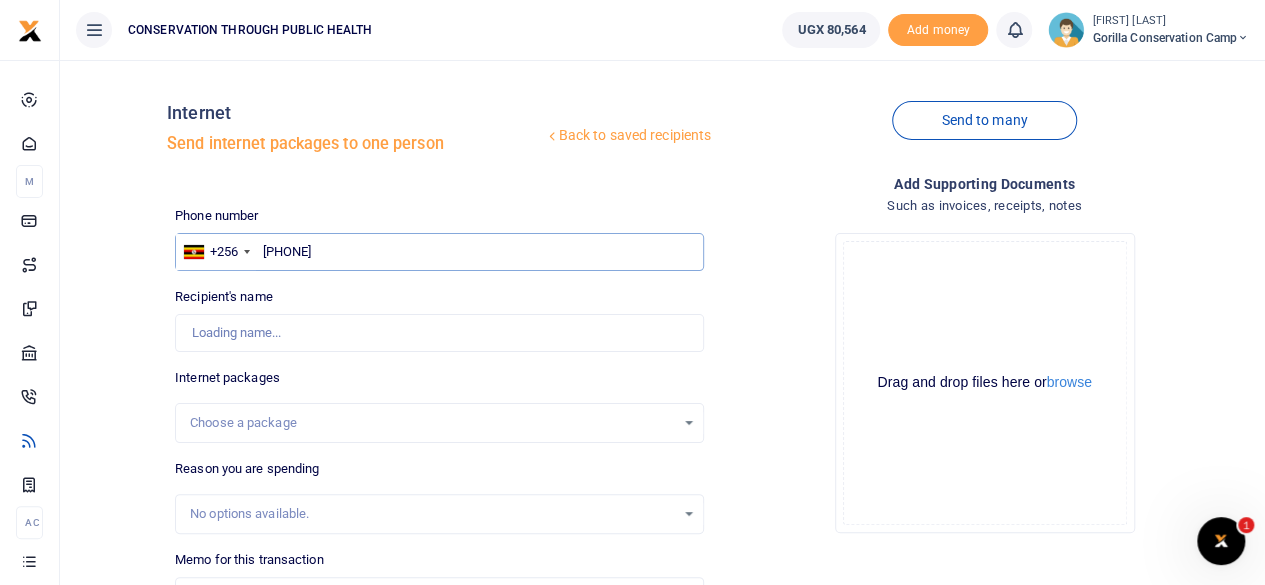 type on "[FIRST] [LAST]" 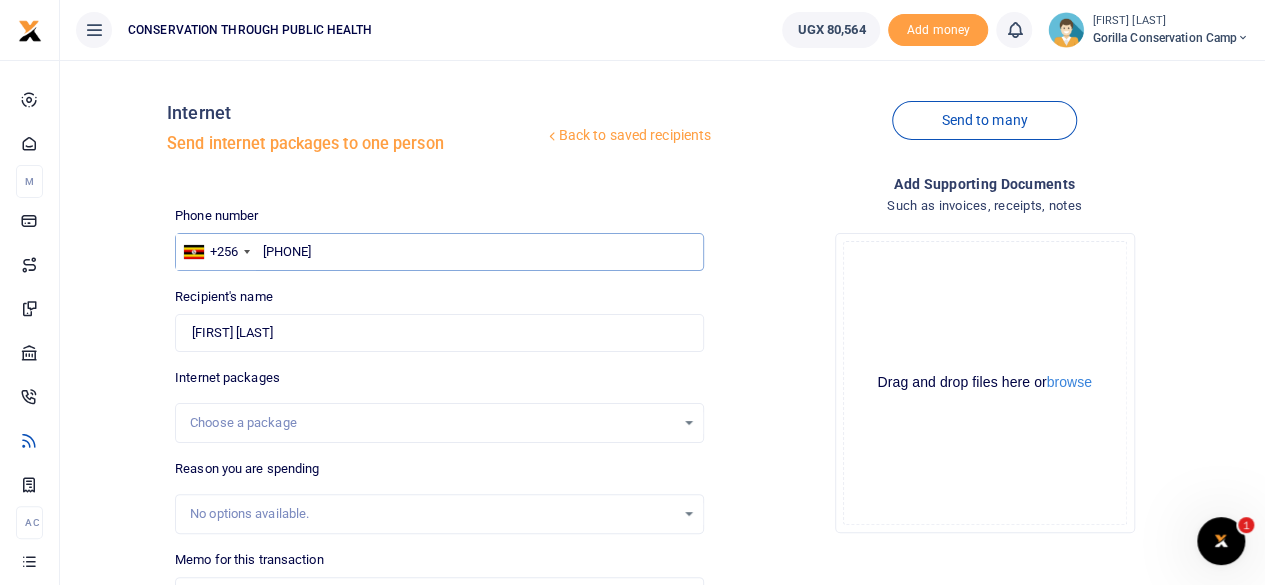 type on "770833346" 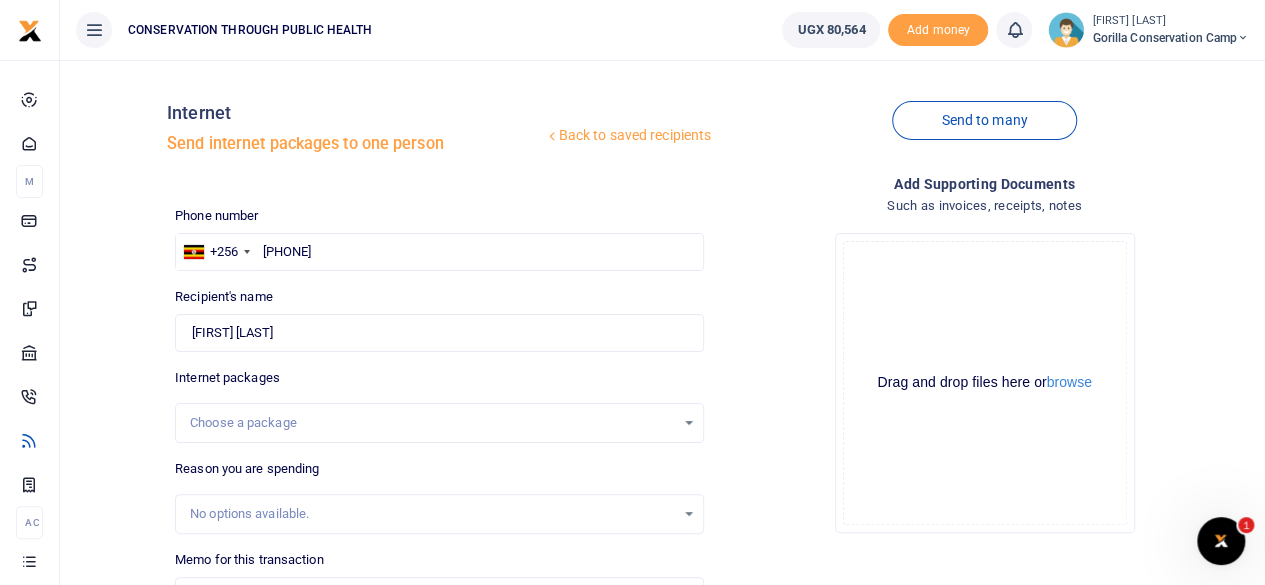 click on "Choose a package" at bounding box center (439, 423) 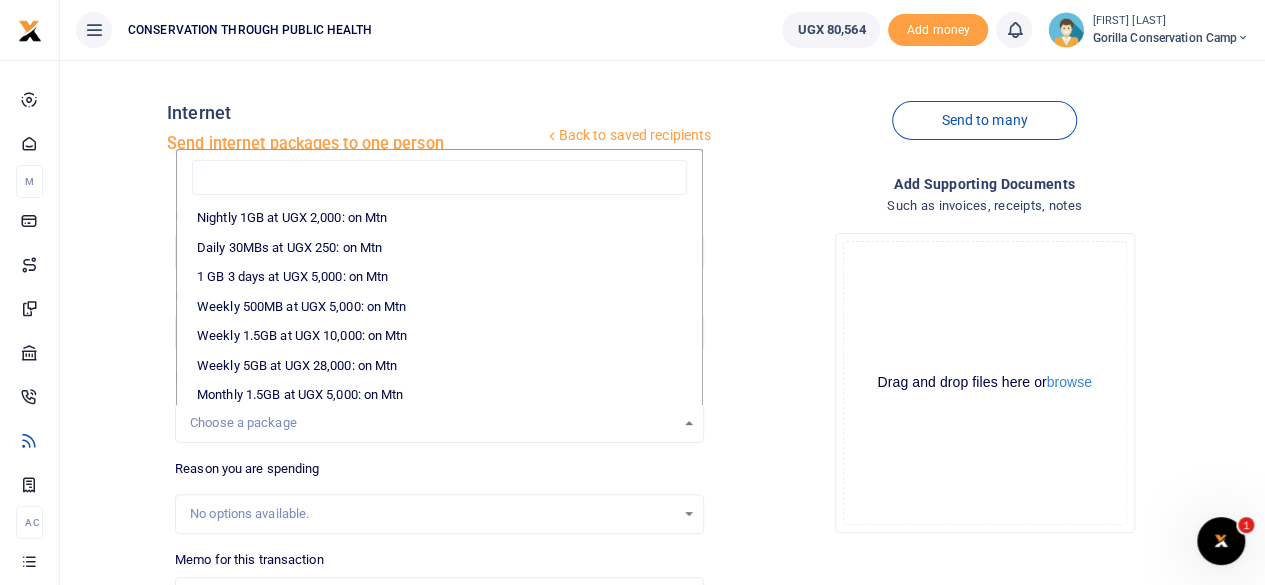 scroll, scrollTop: 160, scrollLeft: 0, axis: vertical 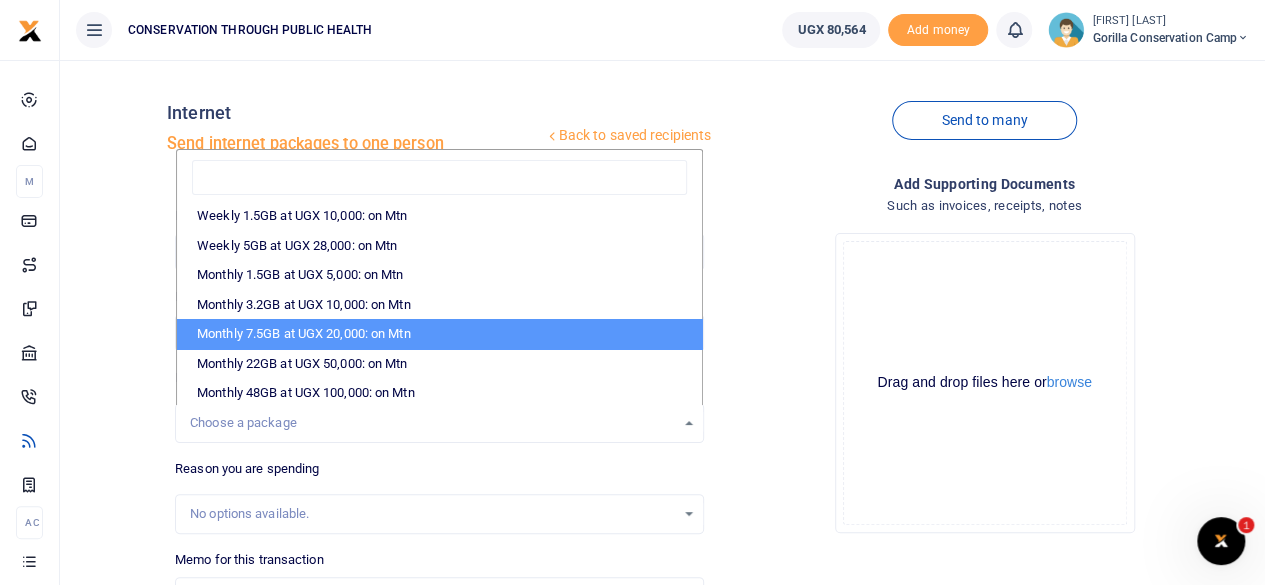 click on "Monthly 7.5GB at UGX  20,000: on Mtn" at bounding box center (439, 334) 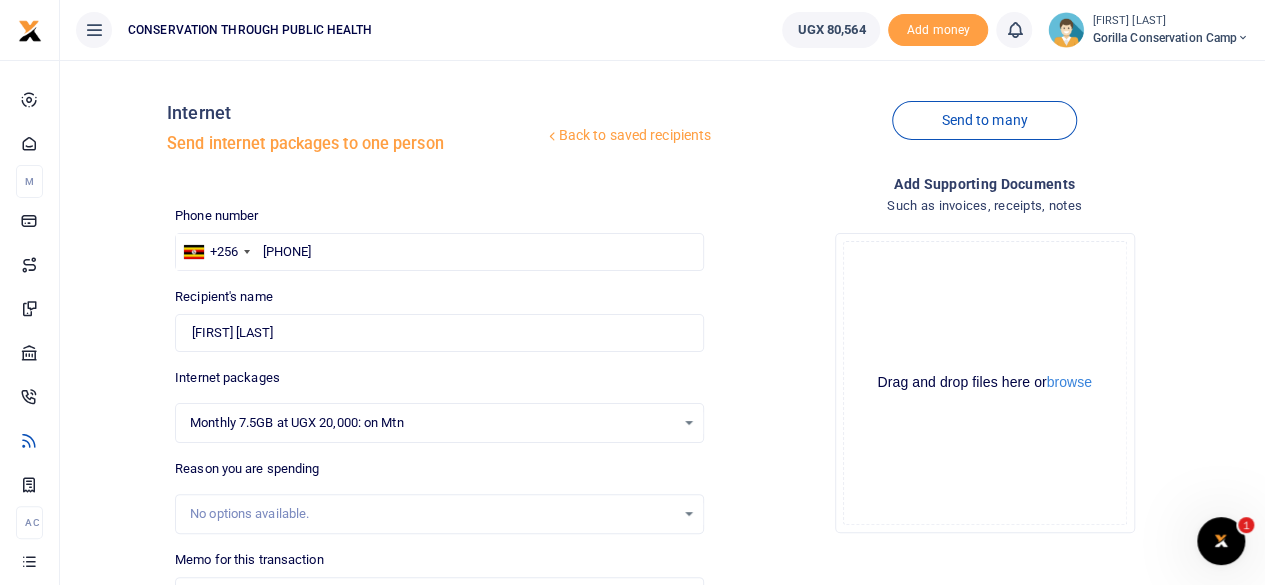 click on "Monthly 7.5GB at UGX  20,000: on Mtn Choose a package" at bounding box center (439, 423) 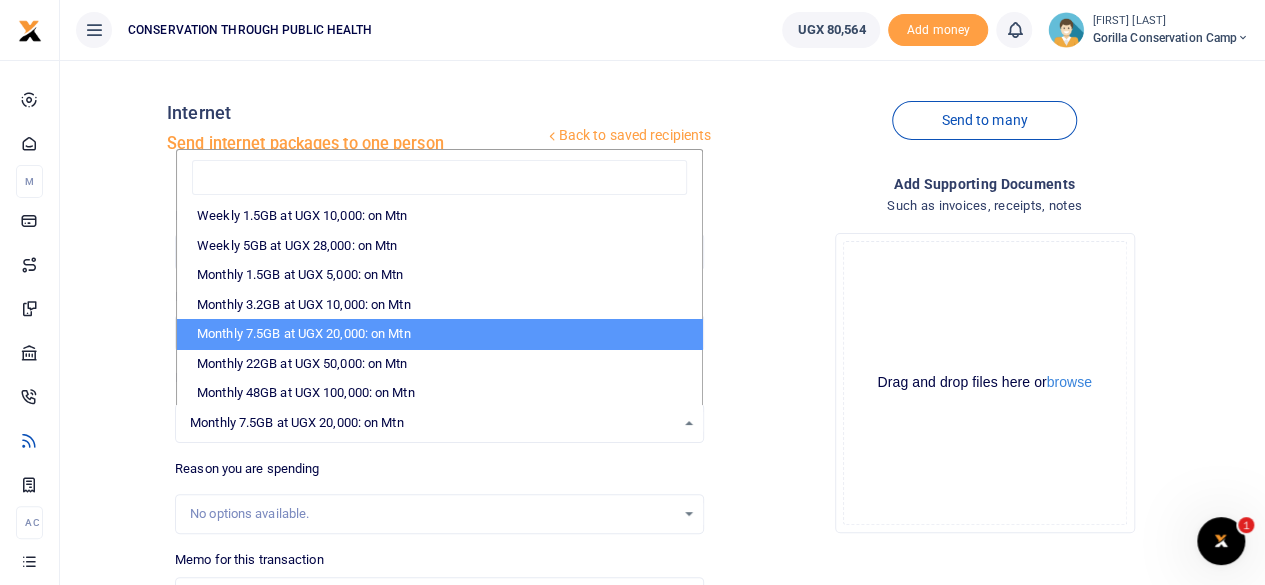 scroll, scrollTop: 0, scrollLeft: 0, axis: both 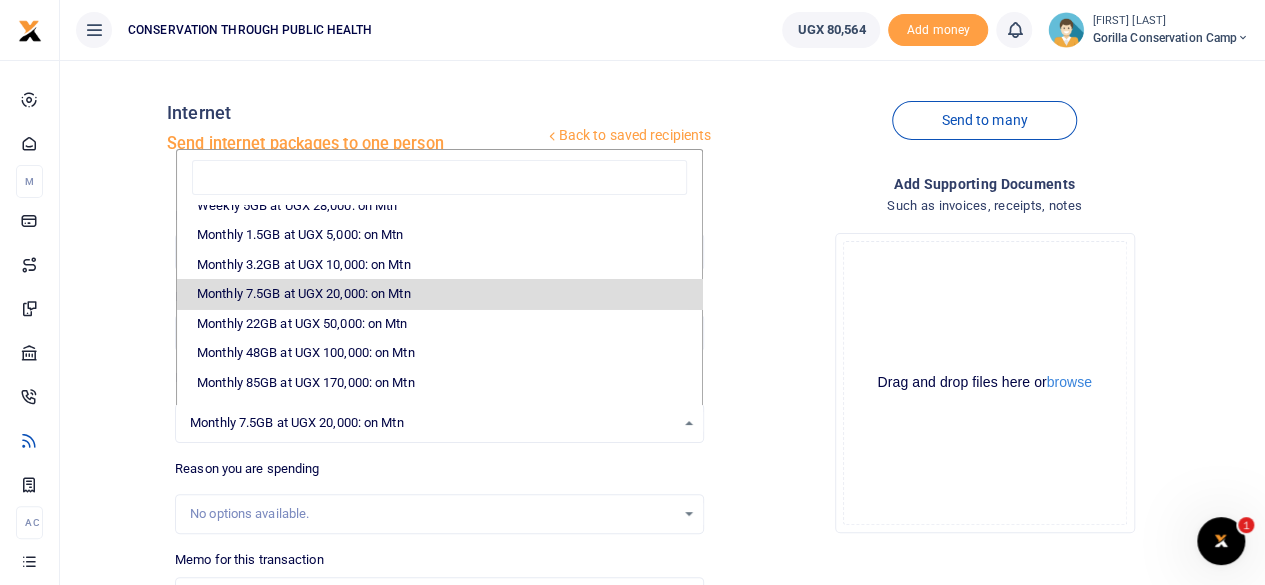 click on "Drop your files here Drag and drop files here or  browse Powered by  Uppy" at bounding box center [984, 383] 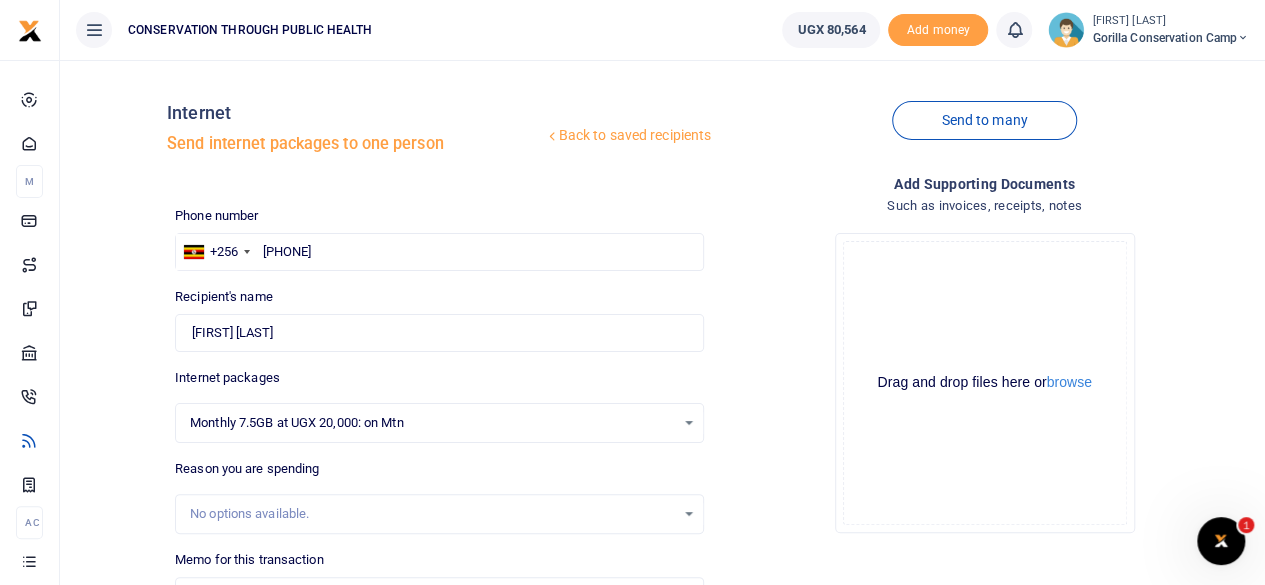 click on "Back to saved recipients
Internet
Send internet packages to one person
Send to many
Phone number
+256 Uganda +256 770833346
Phone is required.
Found 0/140" at bounding box center (662, 445) 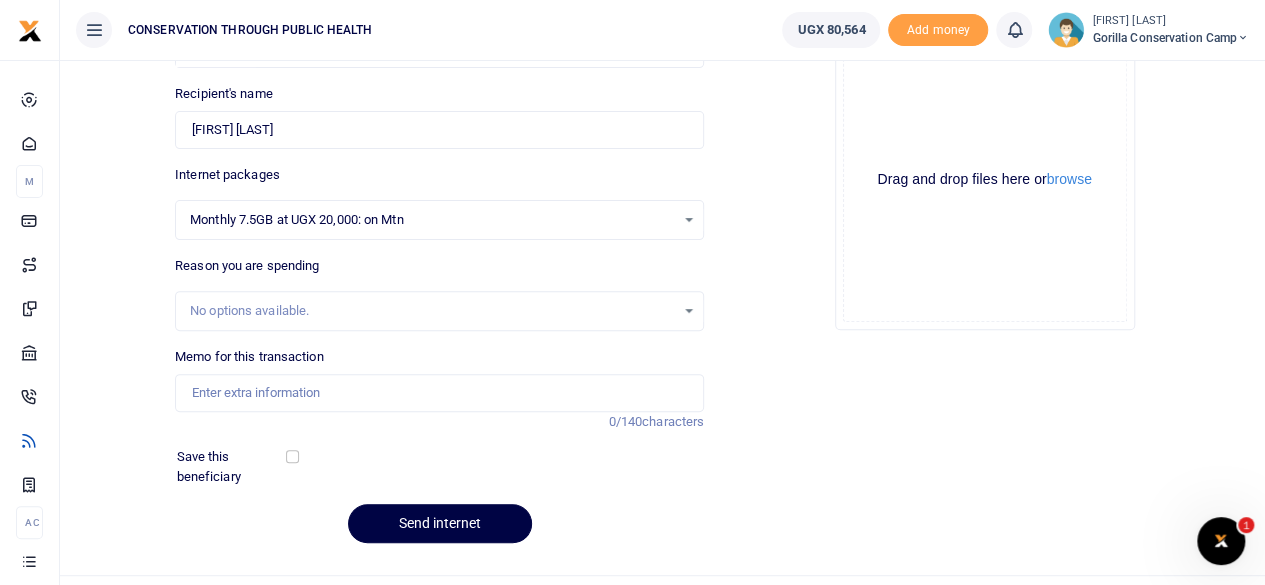 scroll, scrollTop: 240, scrollLeft: 0, axis: vertical 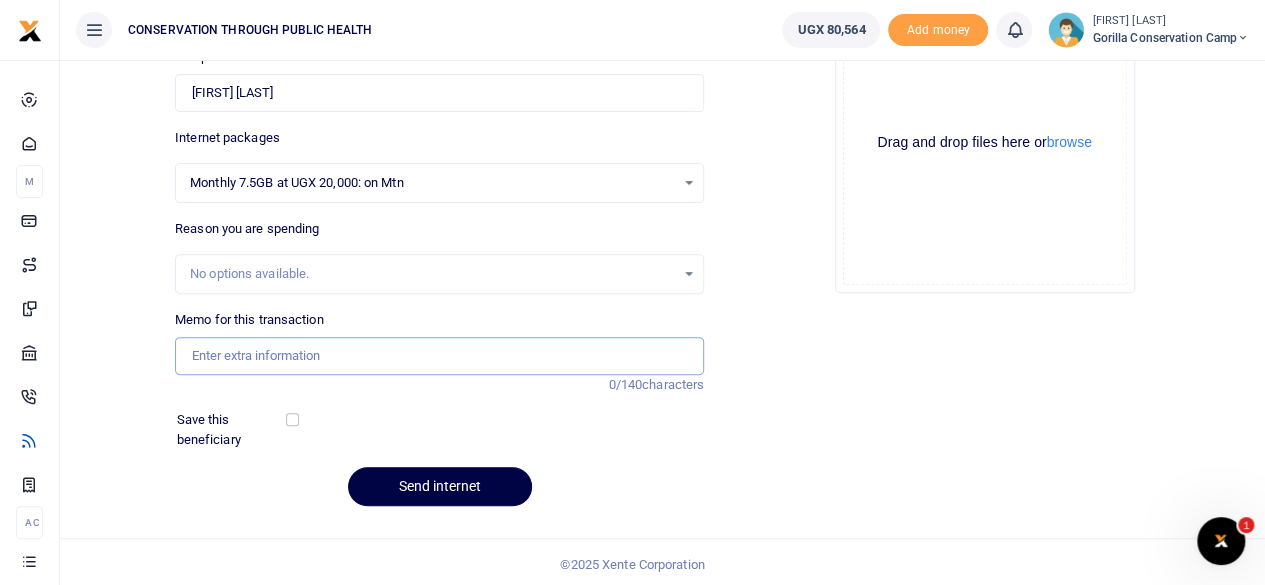 click on "Memo for this transaction" at bounding box center (439, 356) 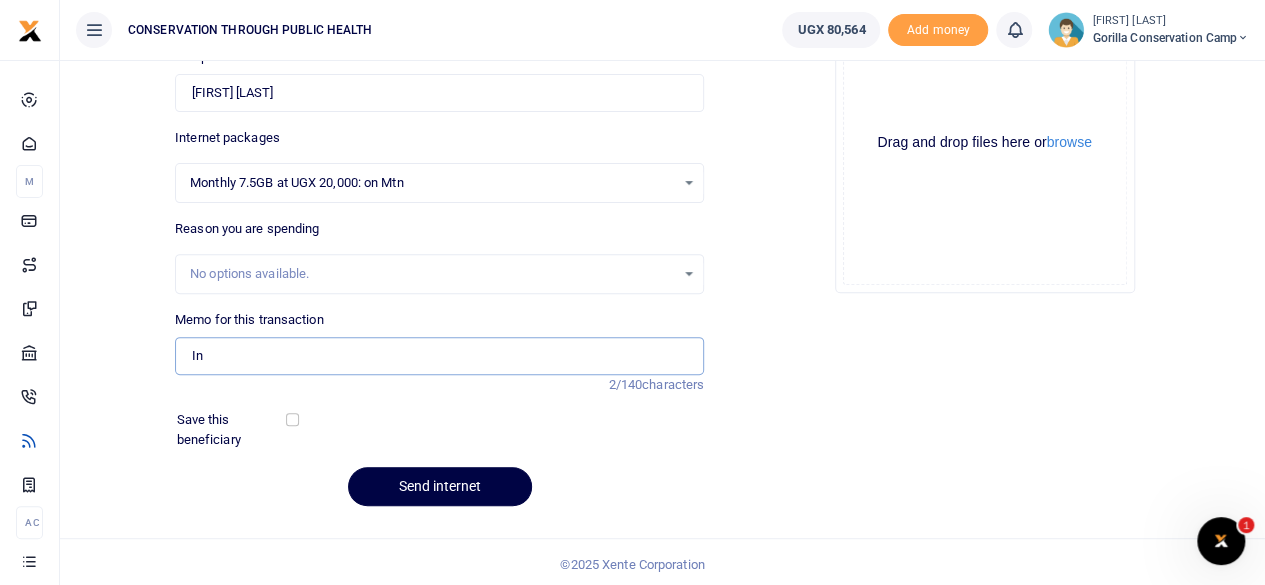 type on "I" 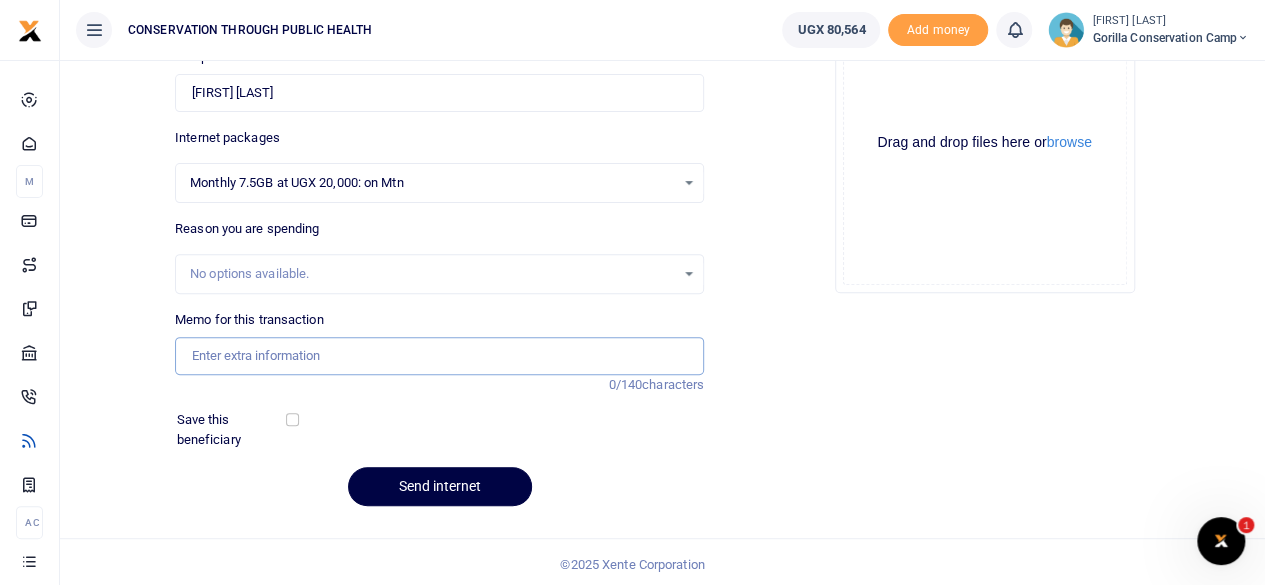 click on "Memo for this transaction" at bounding box center [439, 356] 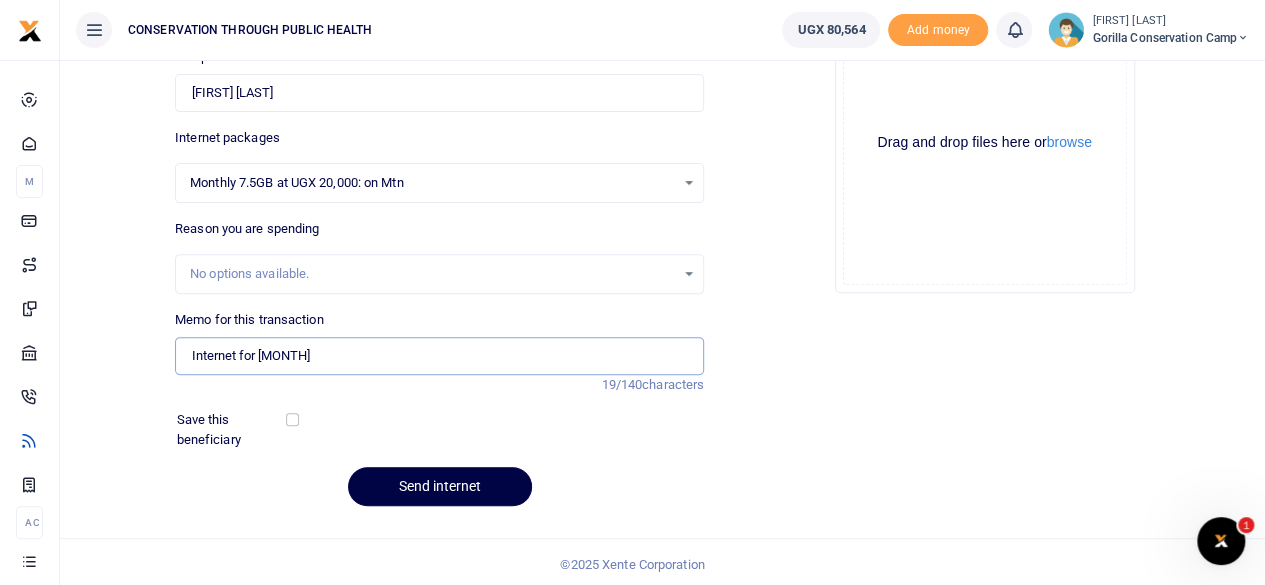 type on "Internet for August" 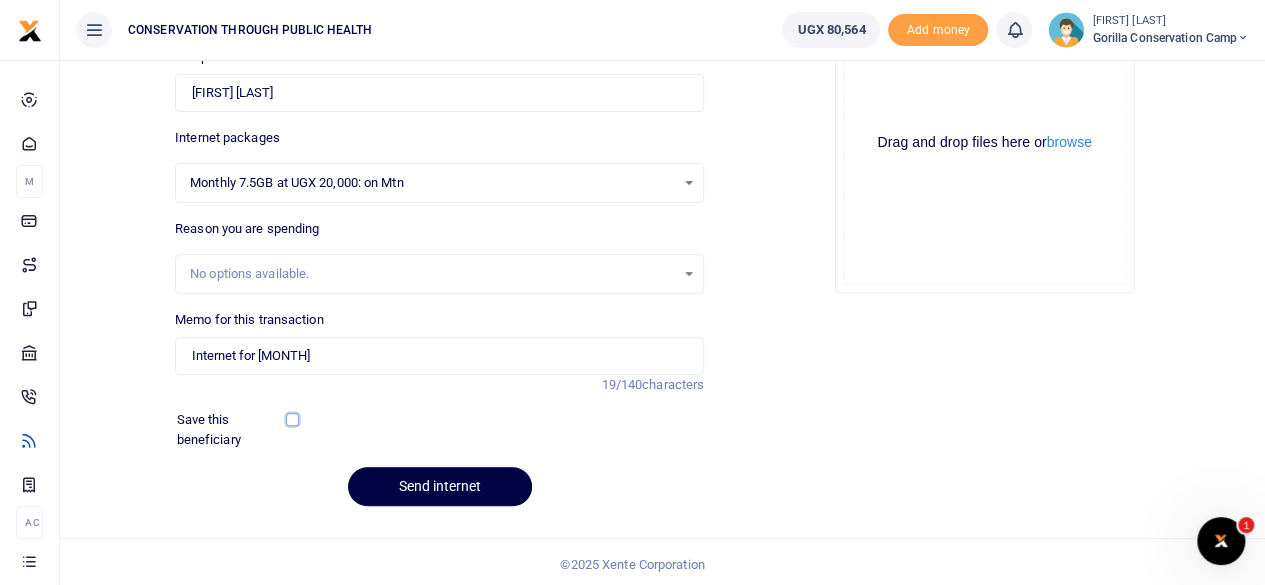 click at bounding box center (292, 419) 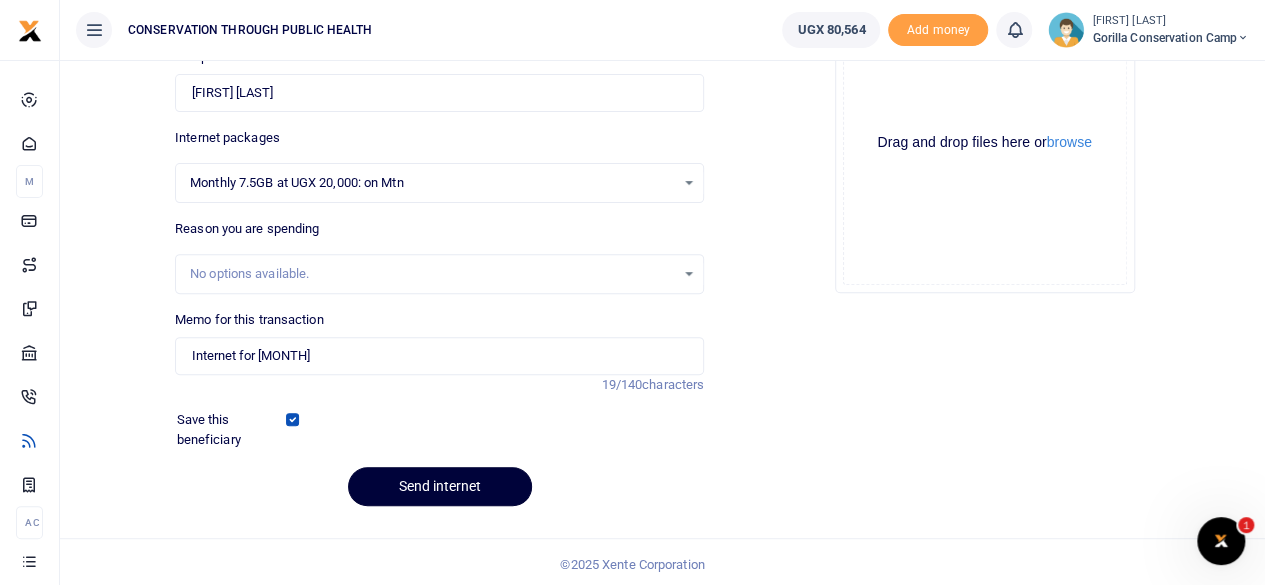 click on "Send internet" at bounding box center [440, 486] 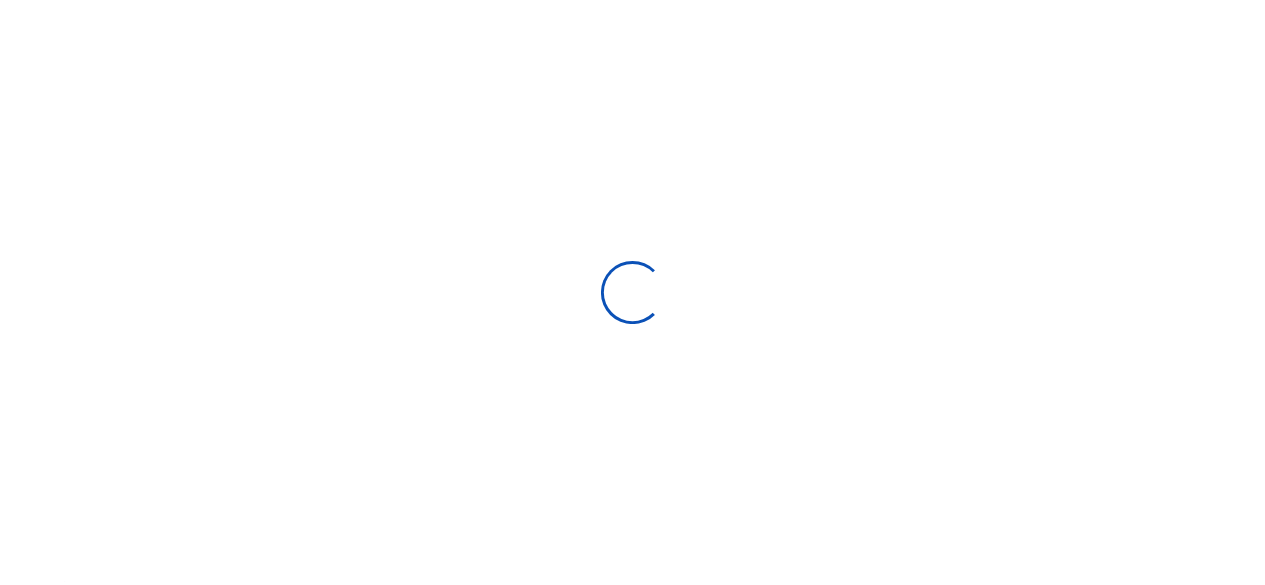 scroll, scrollTop: 0, scrollLeft: 0, axis: both 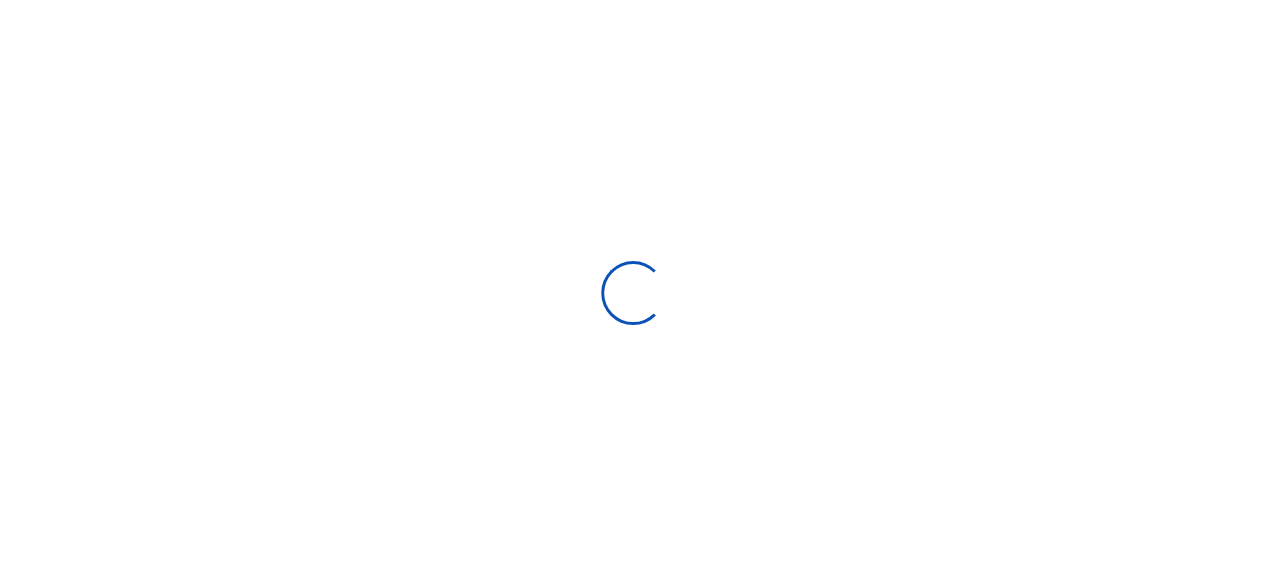 select 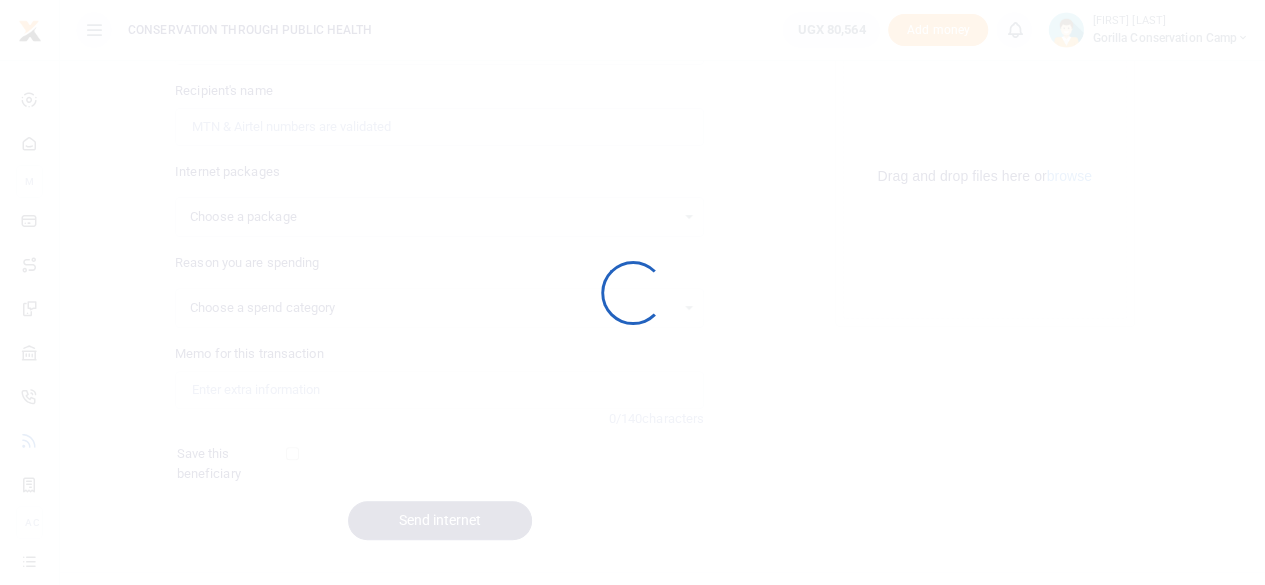 scroll, scrollTop: 240, scrollLeft: 0, axis: vertical 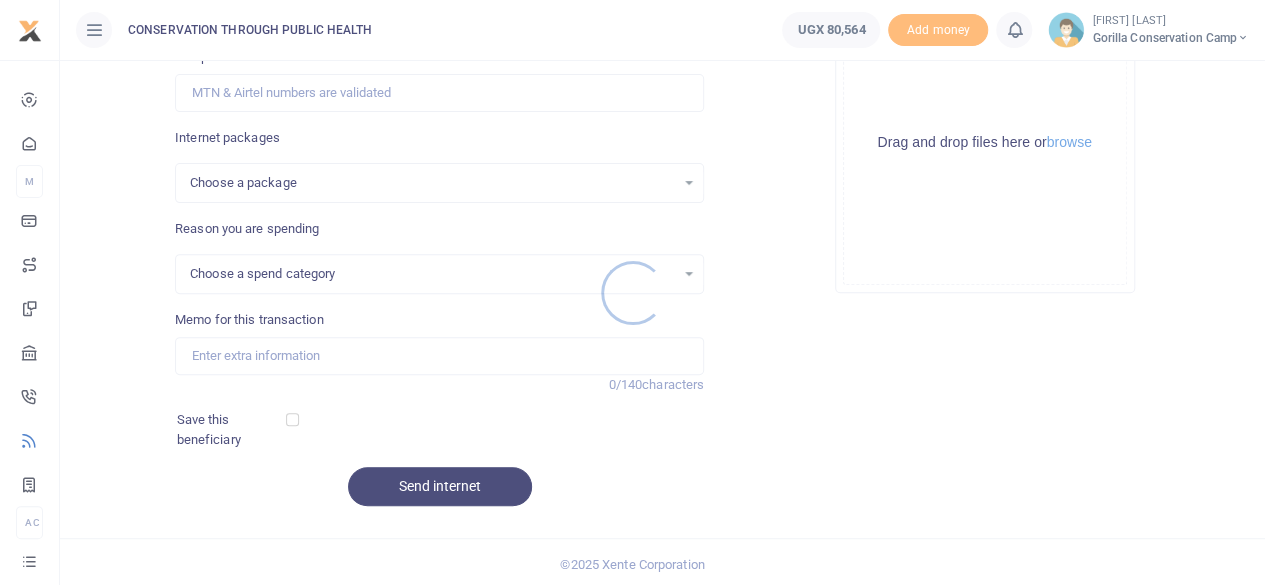 select 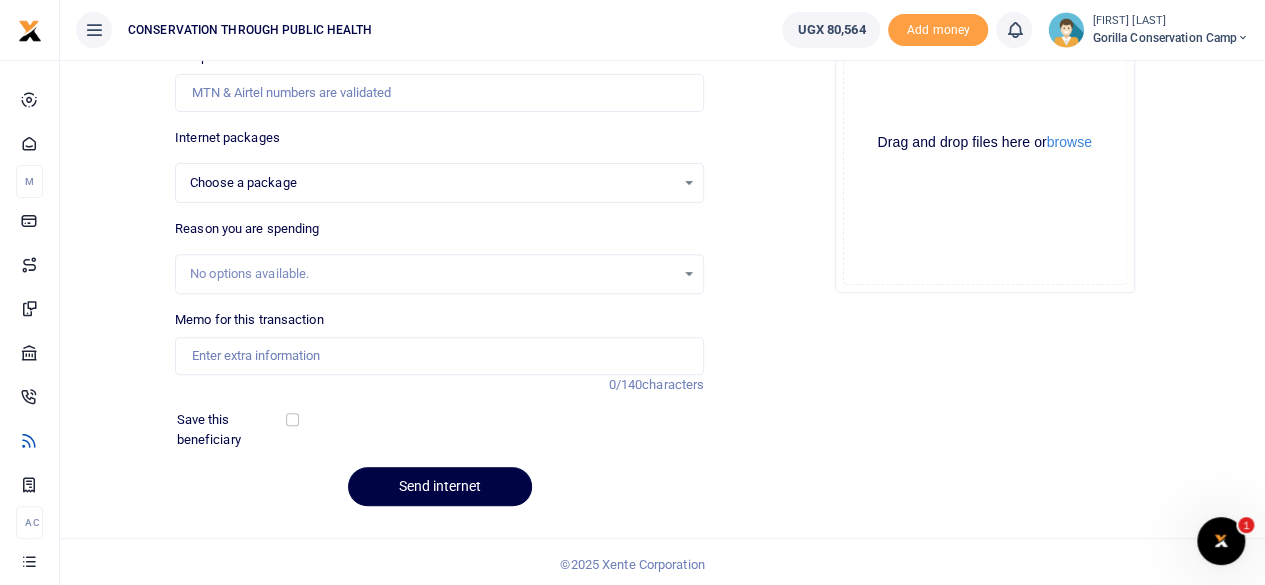 scroll, scrollTop: 0, scrollLeft: 0, axis: both 